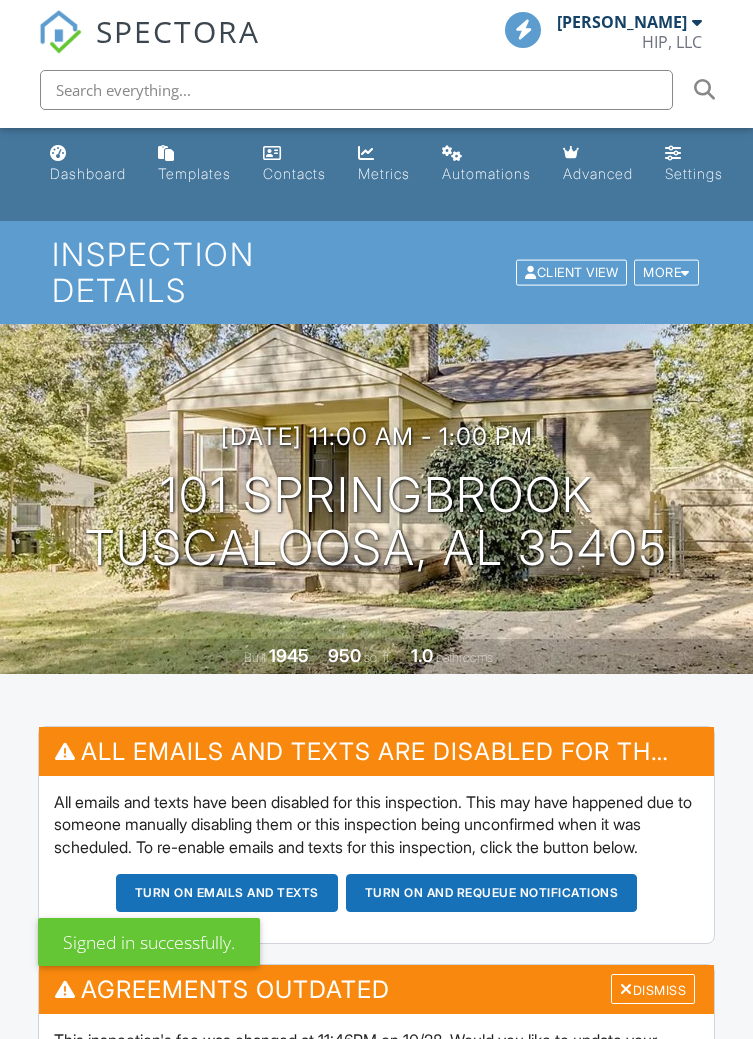 scroll, scrollTop: 0, scrollLeft: 0, axis: both 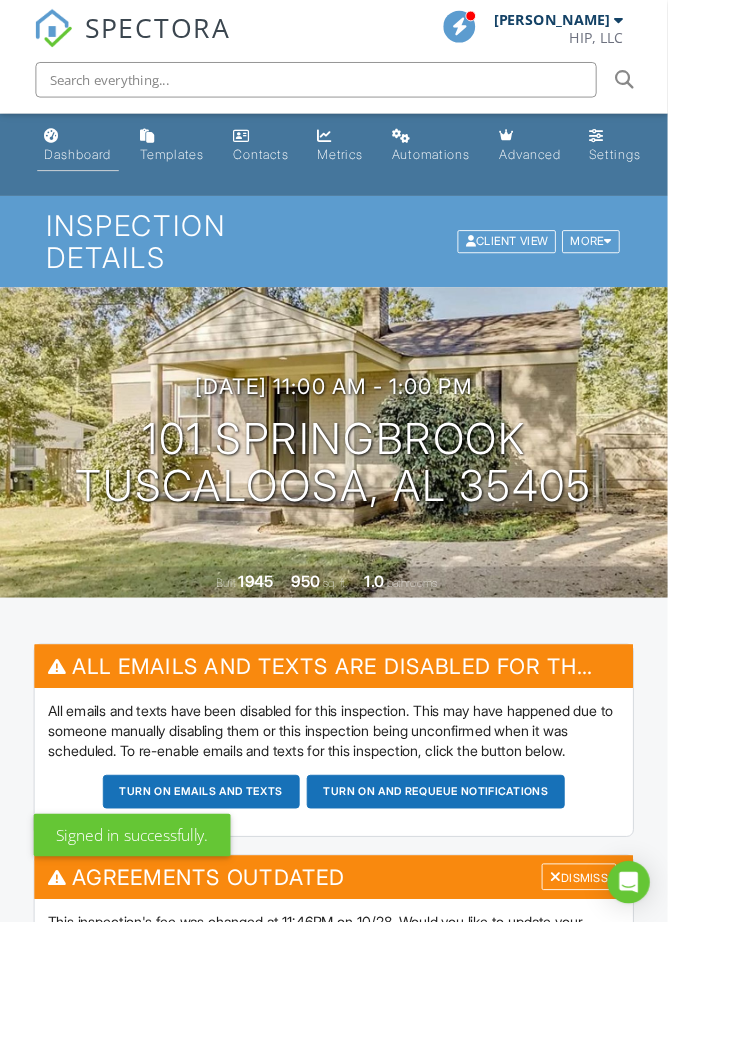 click on "Dashboard" at bounding box center [88, 164] 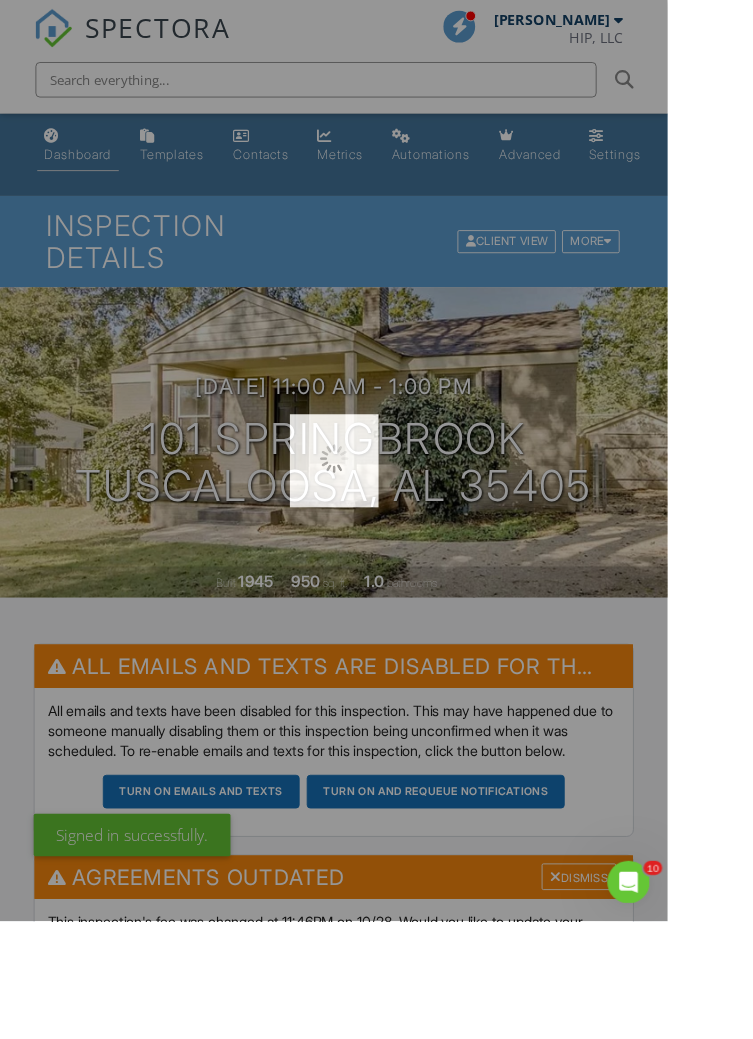 scroll, scrollTop: 0, scrollLeft: 0, axis: both 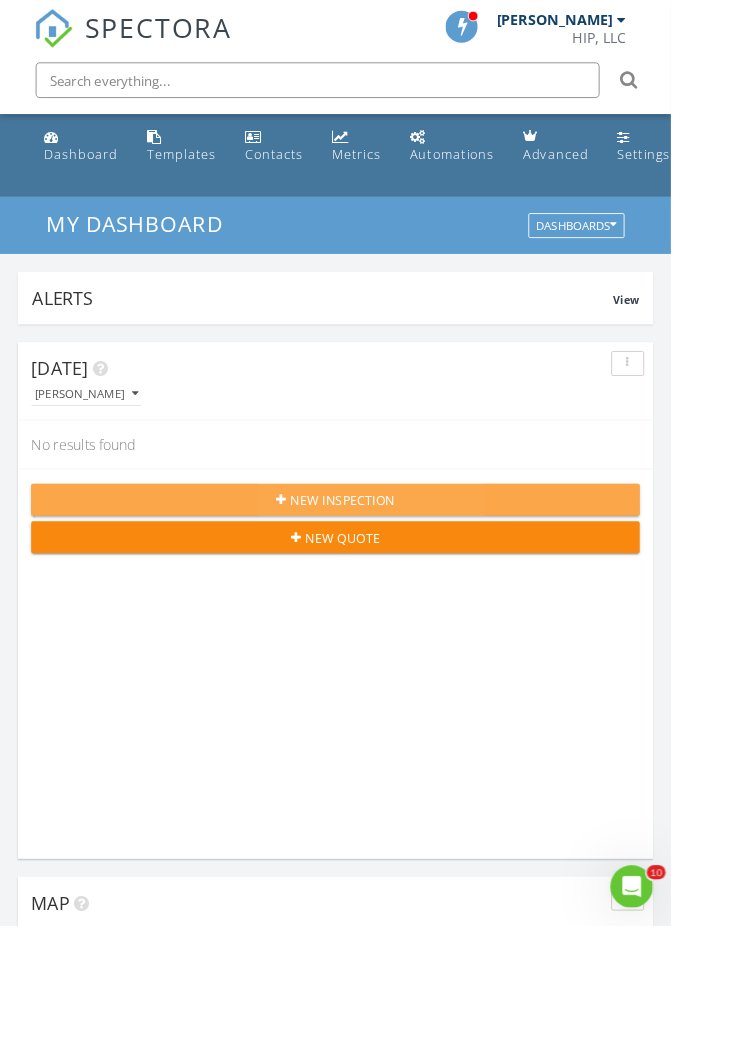 click on "New Inspection" at bounding box center (376, 561) 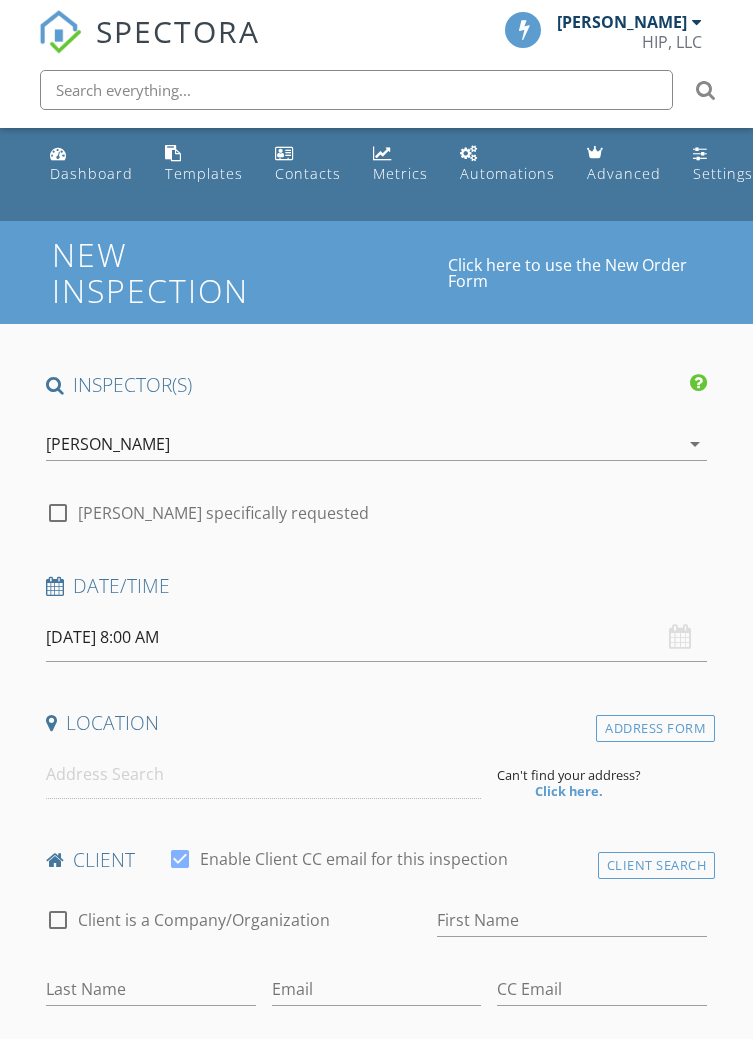 select on "6" 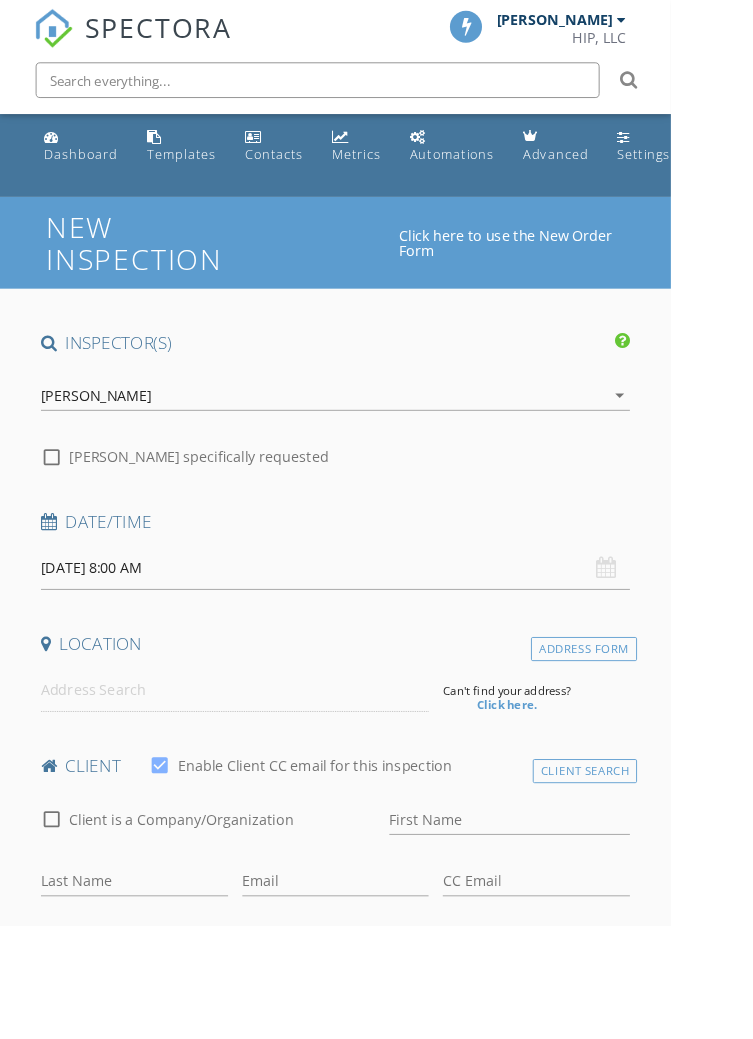 scroll, scrollTop: 0, scrollLeft: 0, axis: both 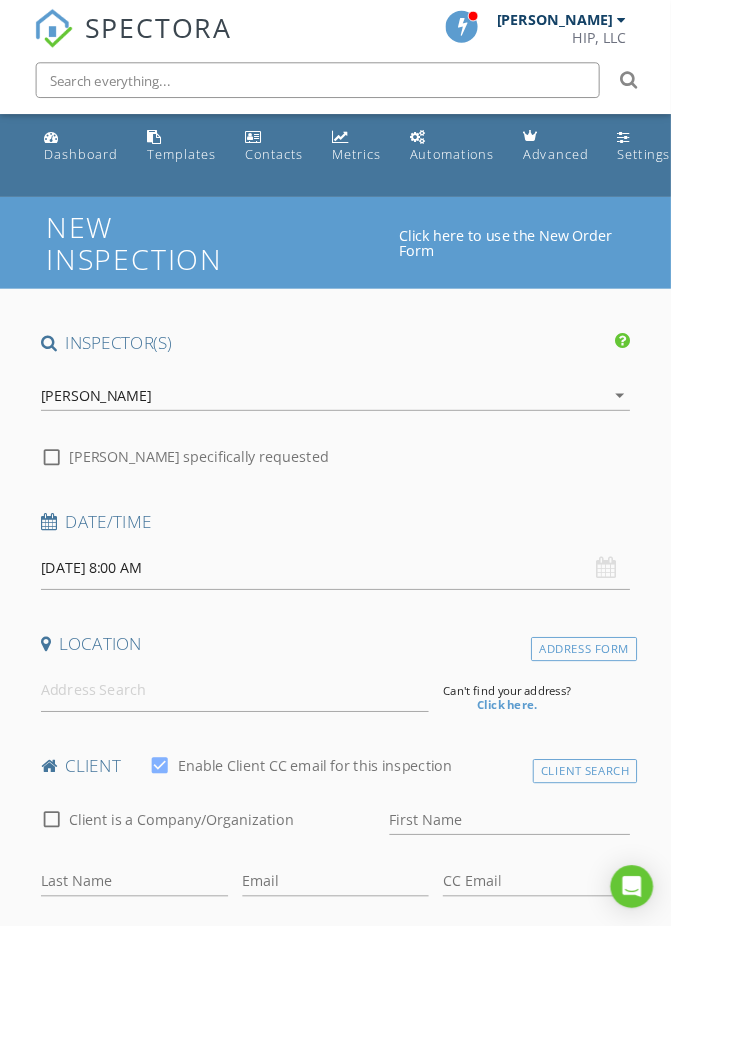 click on "07/29/2025 8:00 AM" at bounding box center [377, 637] 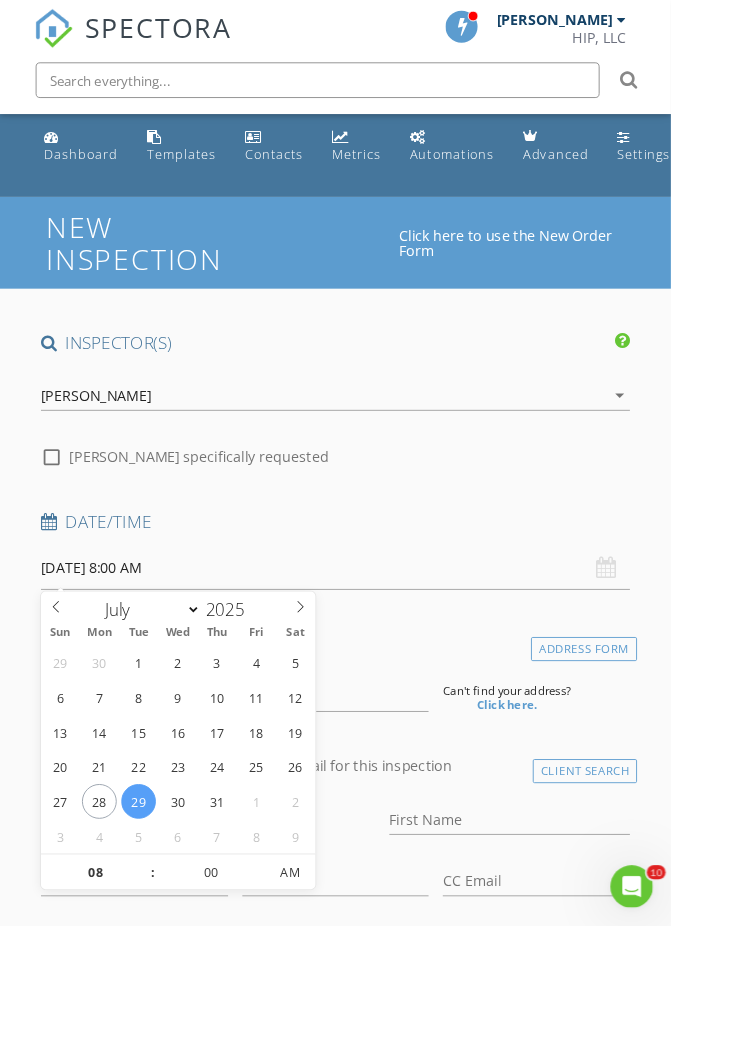 scroll, scrollTop: 0, scrollLeft: 0, axis: both 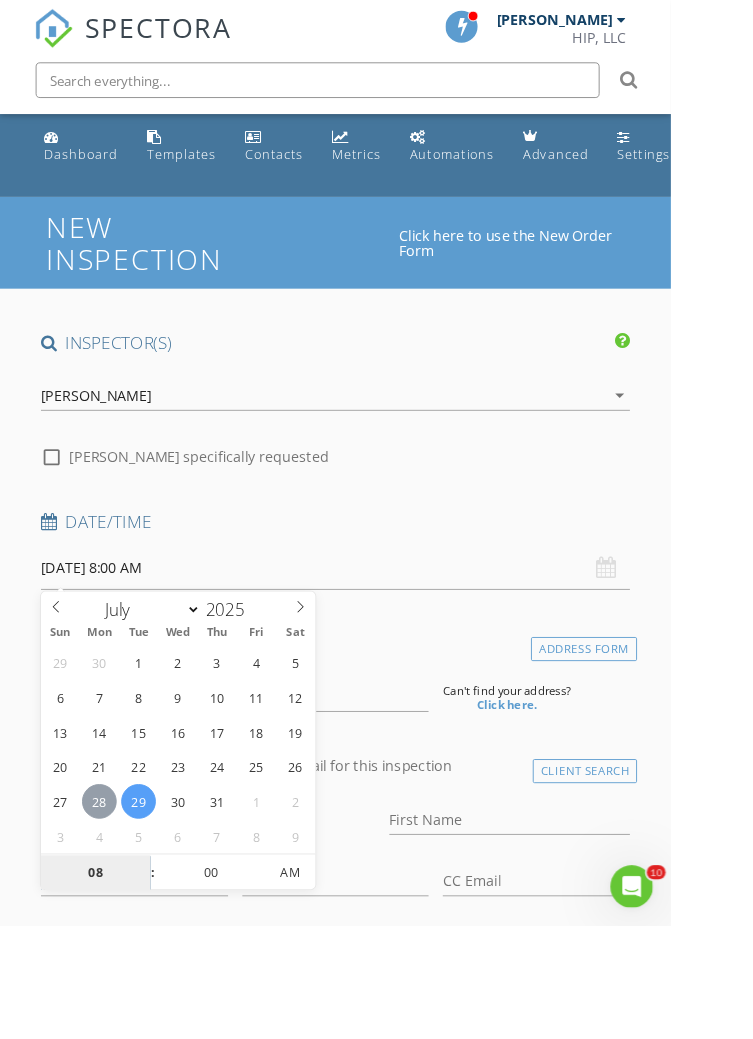 type on "[DATE] 8:00 AM" 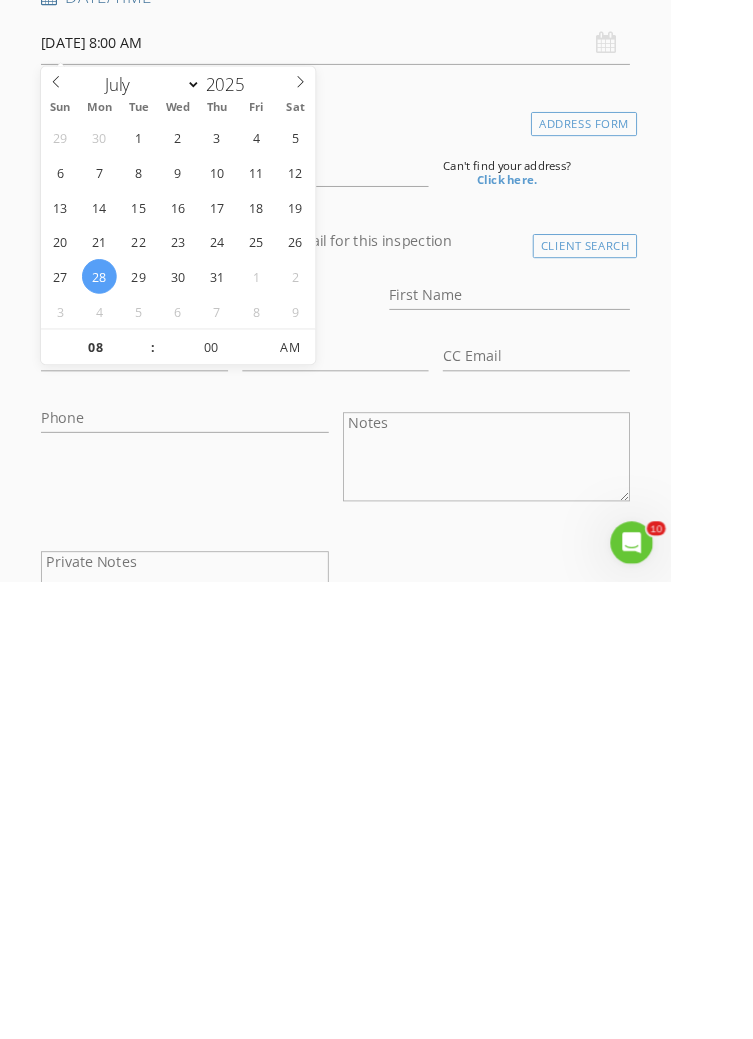 scroll, scrollTop: 203, scrollLeft: 0, axis: vertical 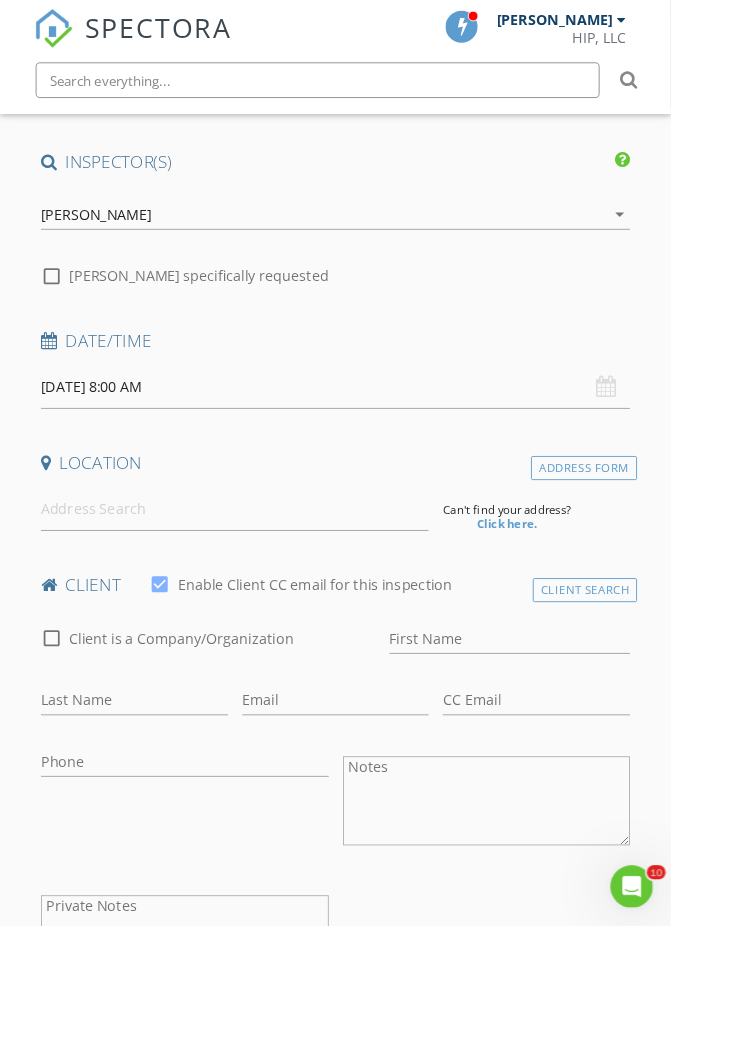 click on "SPECTORA
Charles Culp
HIP, LLC
Role:
Inspector
Change Role
Dashboard
New Inspection
Inspections
Calendar
Template Editor
Contacts
Automations
Team
Metrics
Payments
Data Exports
Billing
Reporting
Advanced
Settings
What's New
Sign Out
Change Active Role
Your account has more than one possible role. Please choose how you'd like to view the site:
Company/Agency
City
Role
Dashboard
Templates
Contacts
Metrics
Automations
Advanced
Settings
Support Center
This is an arbitrary number to identify this inspection internally. If you use a number, we'll auto-increment this with every inspection." at bounding box center (376, 1483) 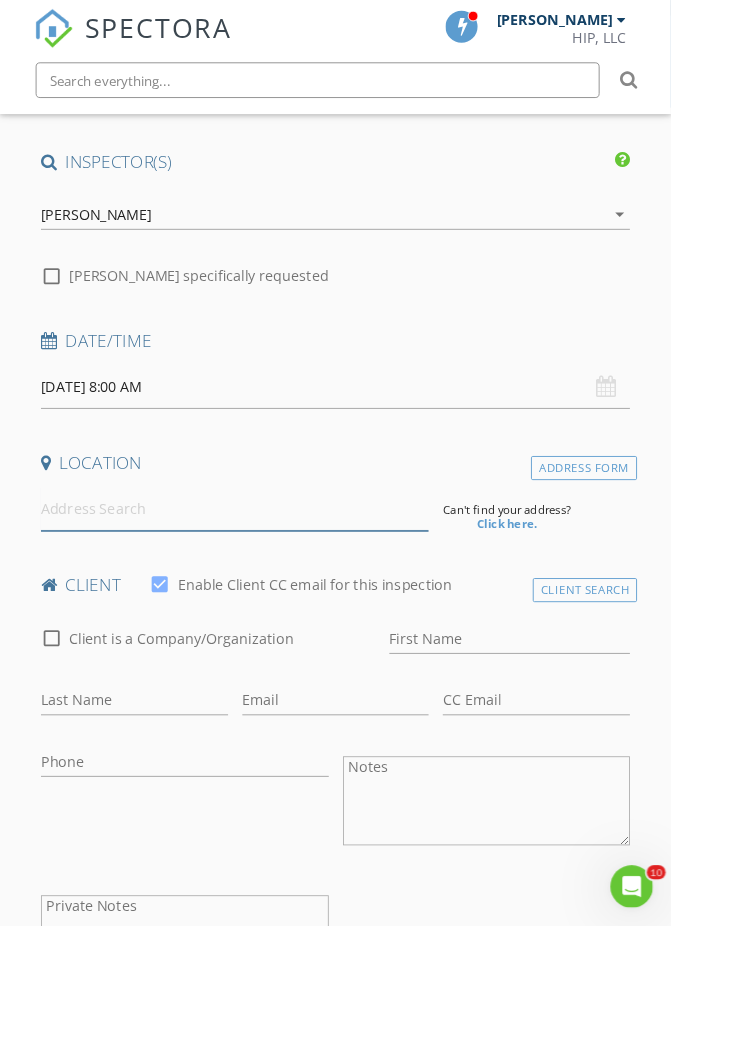 click at bounding box center (264, 571) 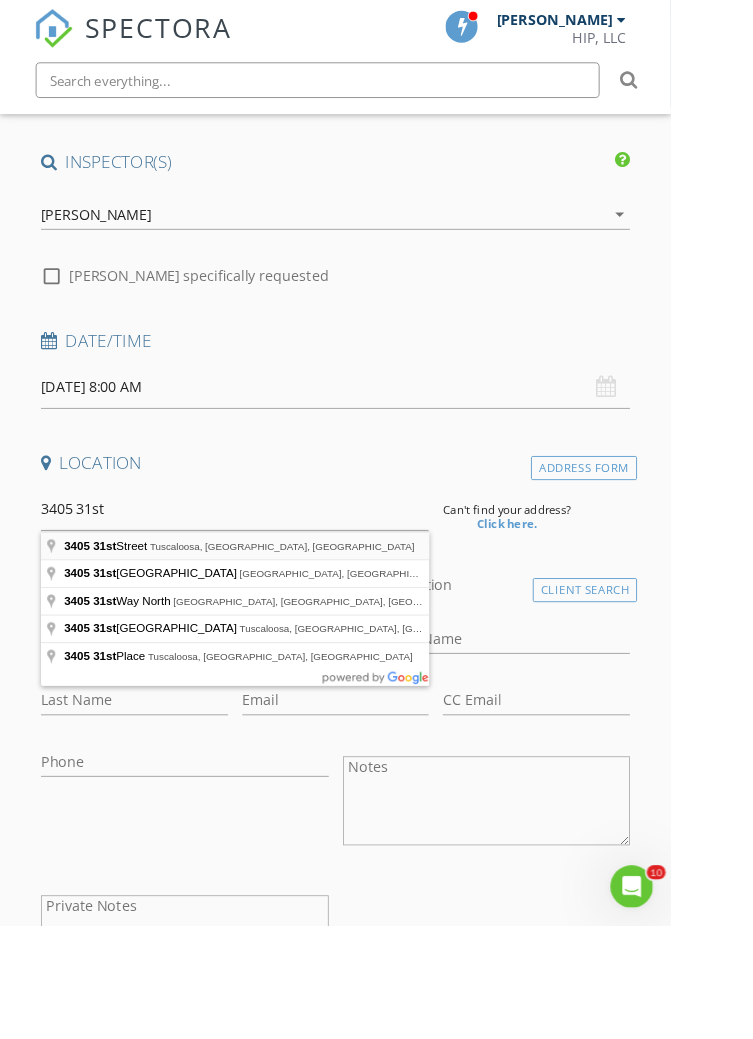 type on "3405 31st Street, Tuscaloosa, AL, USA" 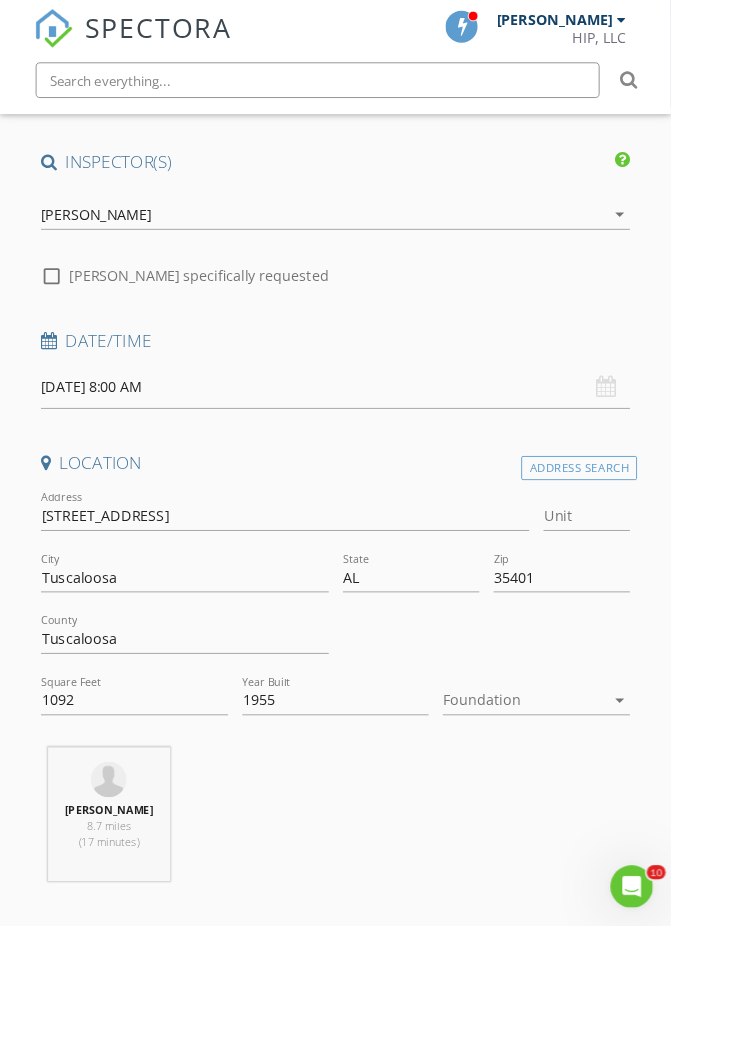 click on "arrow_drop_down" at bounding box center (695, 786) 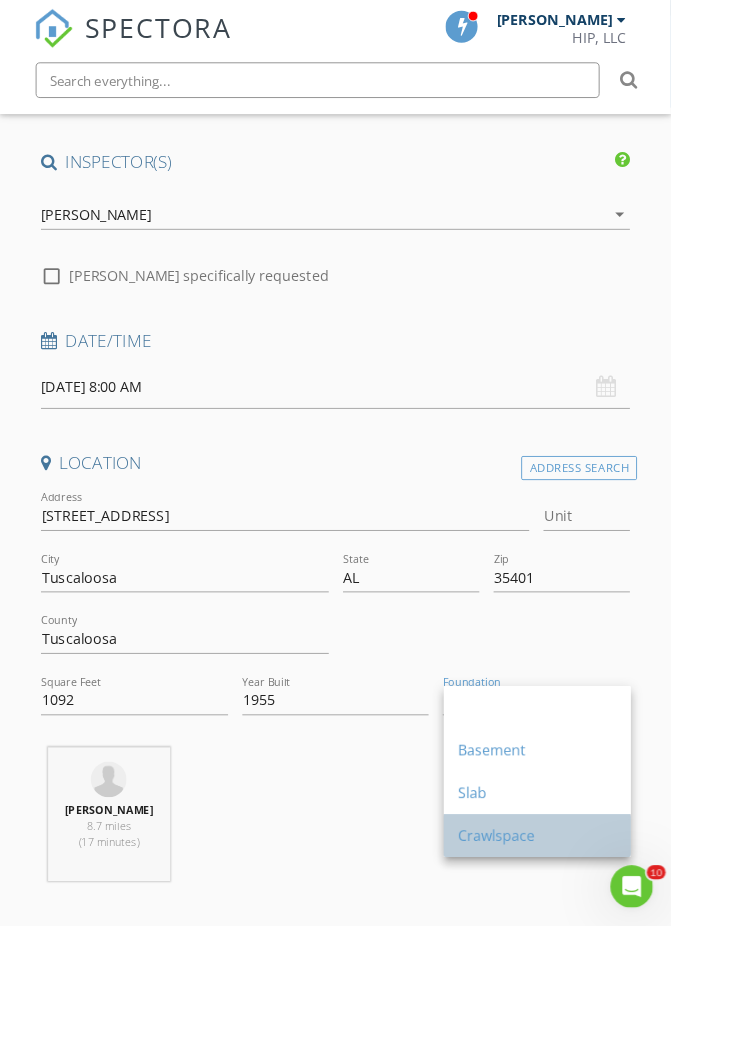 click on "Crawlspace" at bounding box center (603, 938) 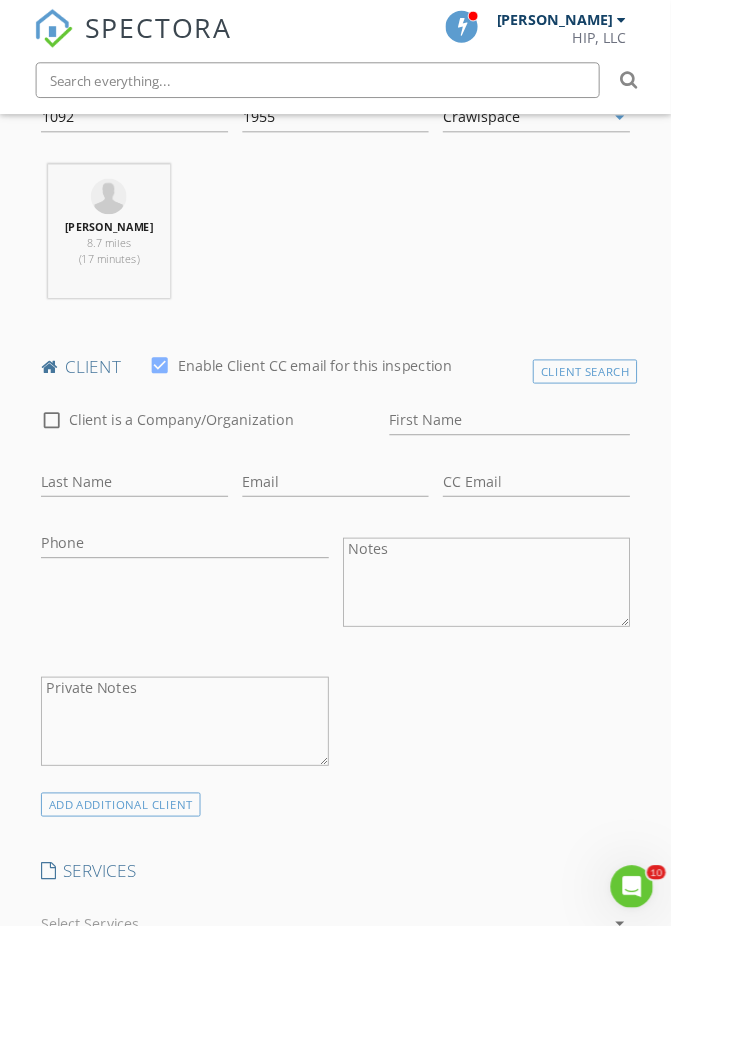 scroll, scrollTop: 858, scrollLeft: 0, axis: vertical 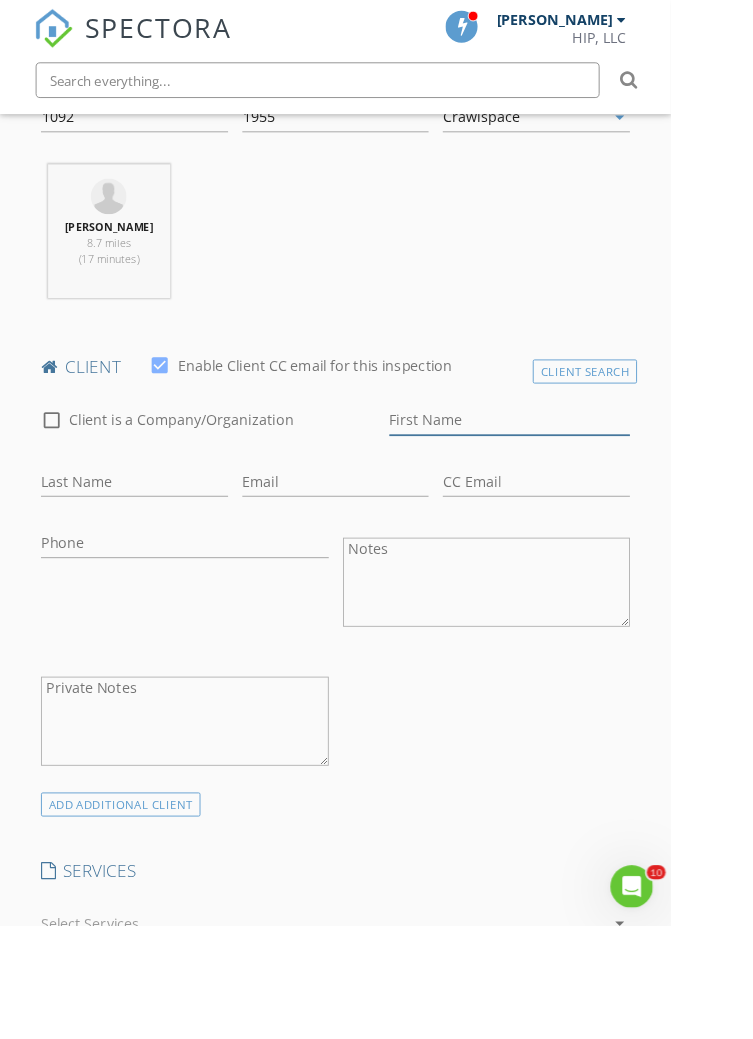 click on "First Name" at bounding box center (572, 471) 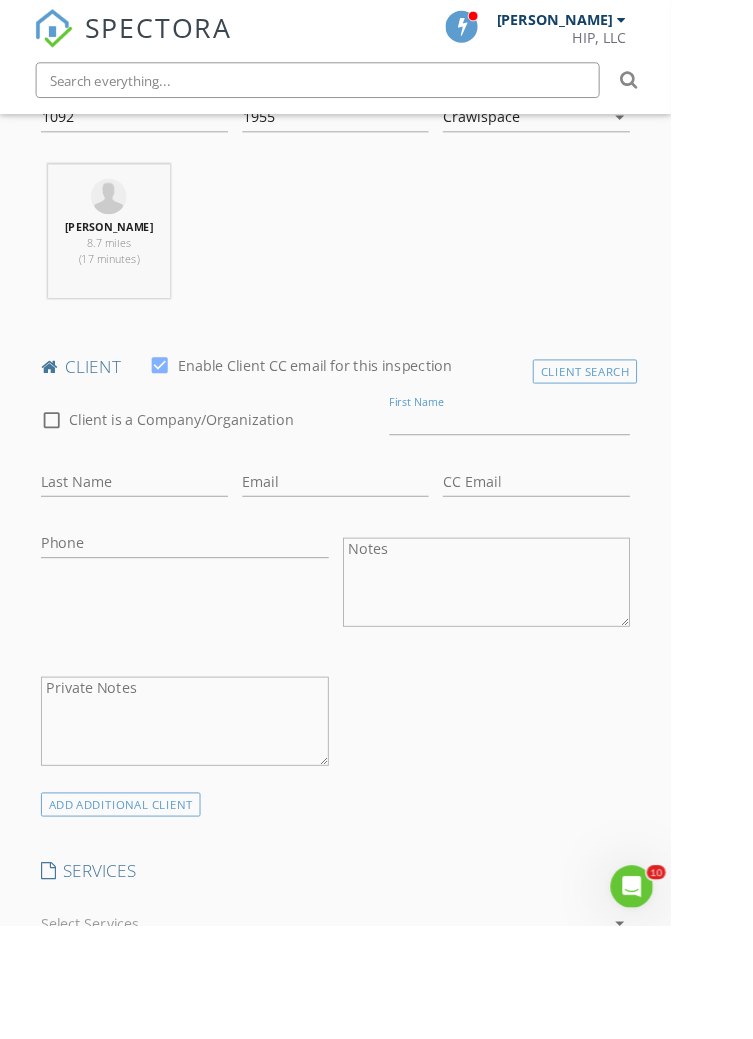 click on "Charles Culp     8.7 miles     (17 minutes)" at bounding box center (377, 267) 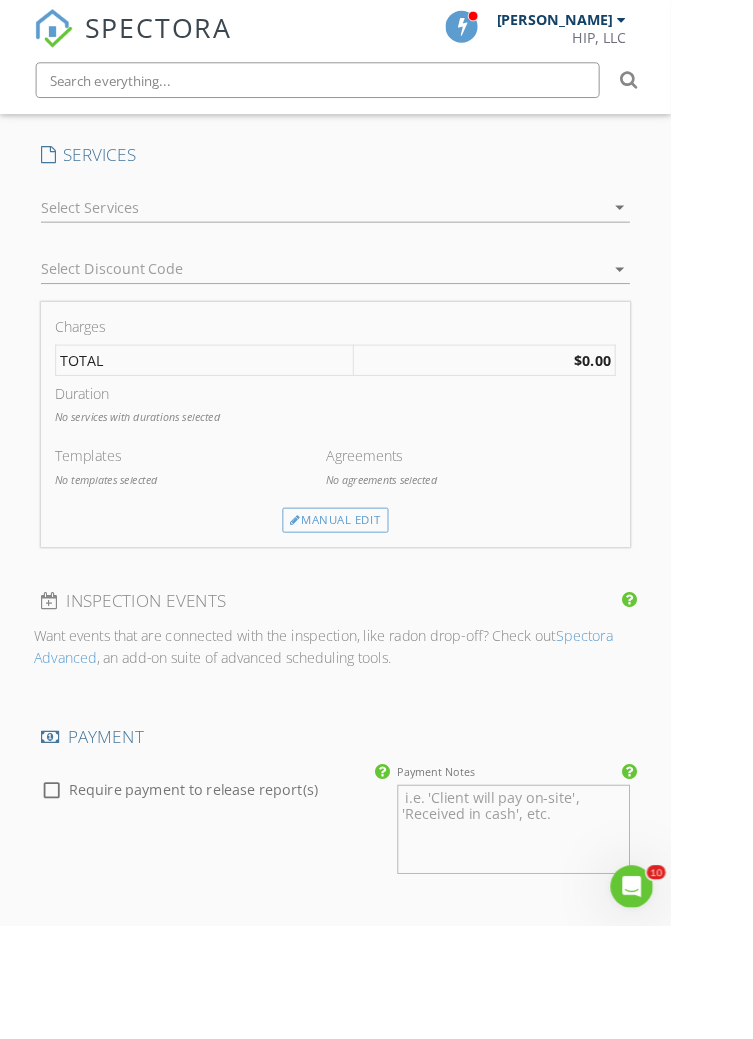 scroll, scrollTop: 1654, scrollLeft: 0, axis: vertical 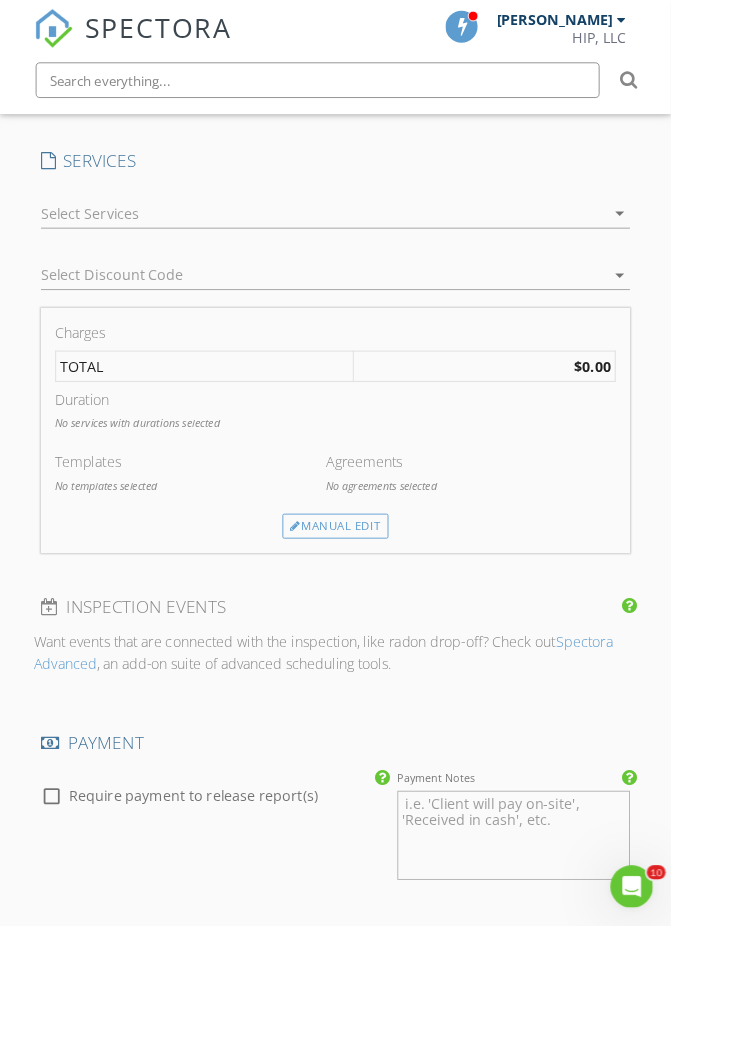 click on "arrow_drop_down" at bounding box center [695, 240] 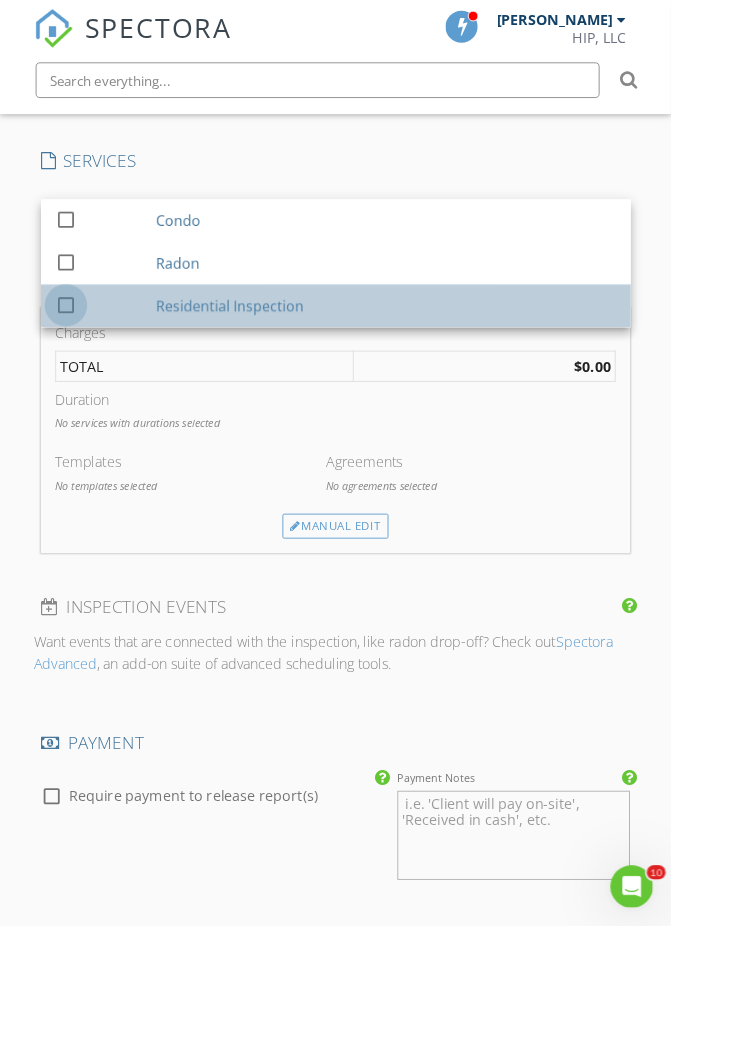 click at bounding box center [74, 342] 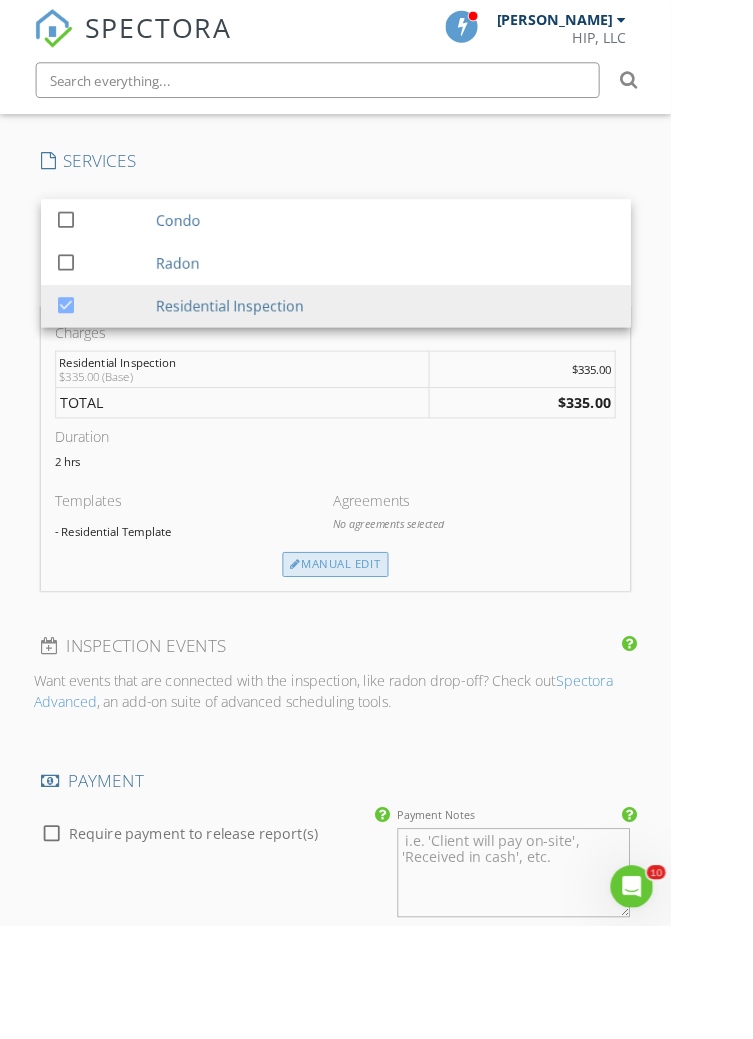 click on "Manual Edit" at bounding box center (376, 634) 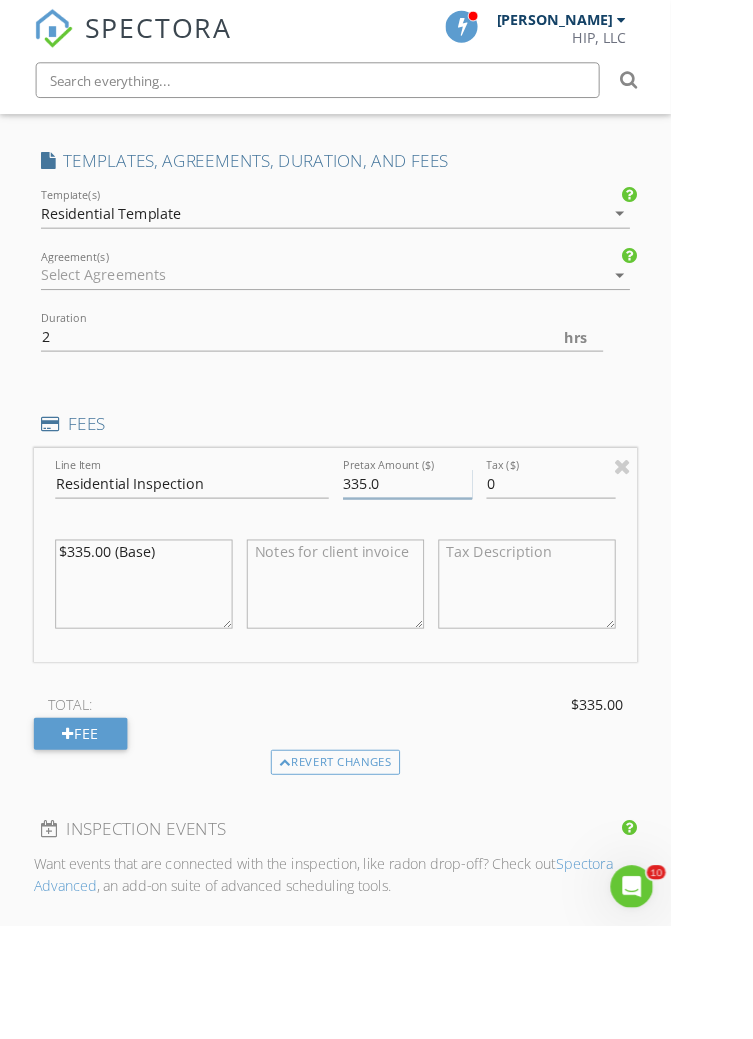 click on "335.0" at bounding box center (457, 543) 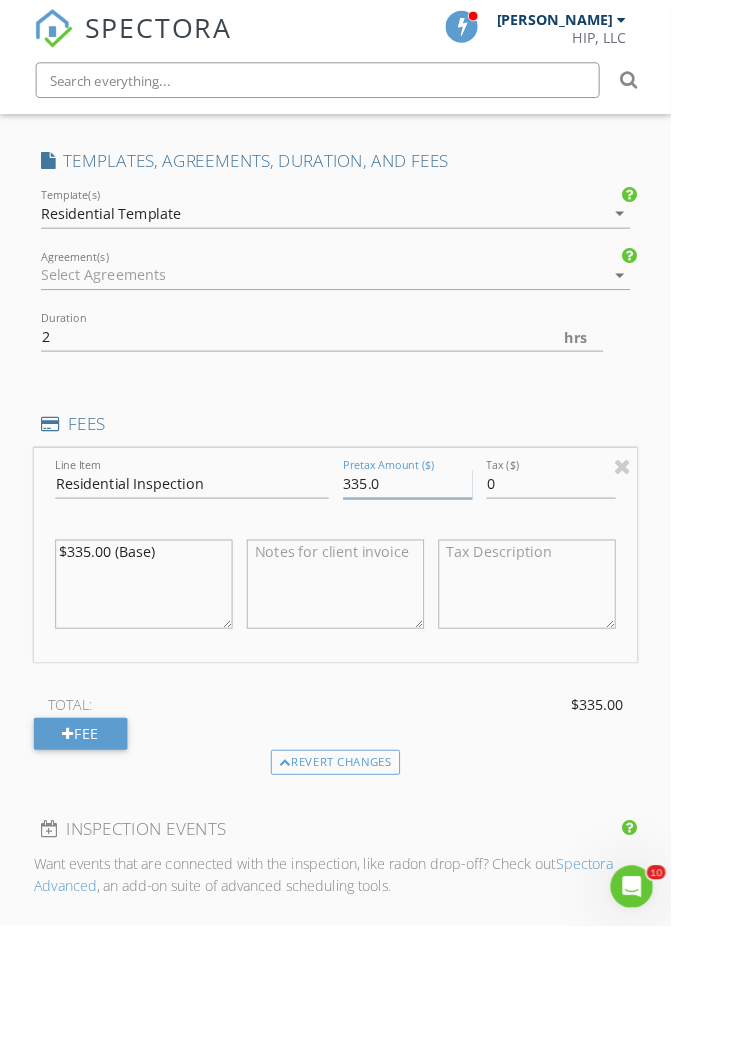 click on "335.0" at bounding box center [457, 543] 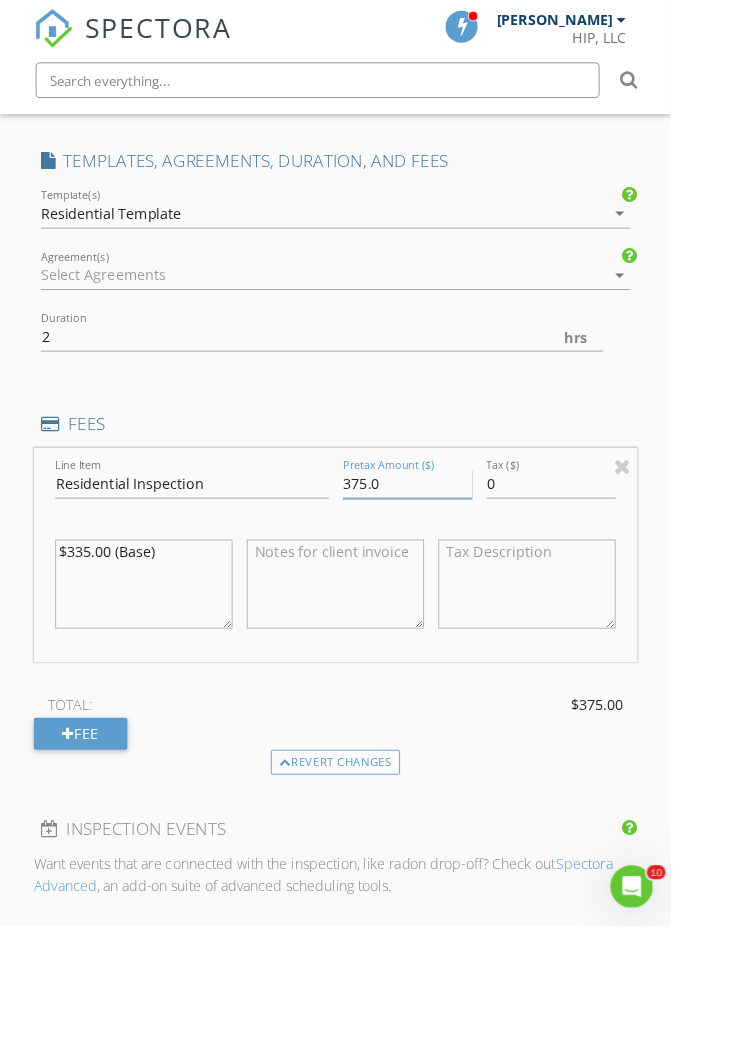 type on "375.0" 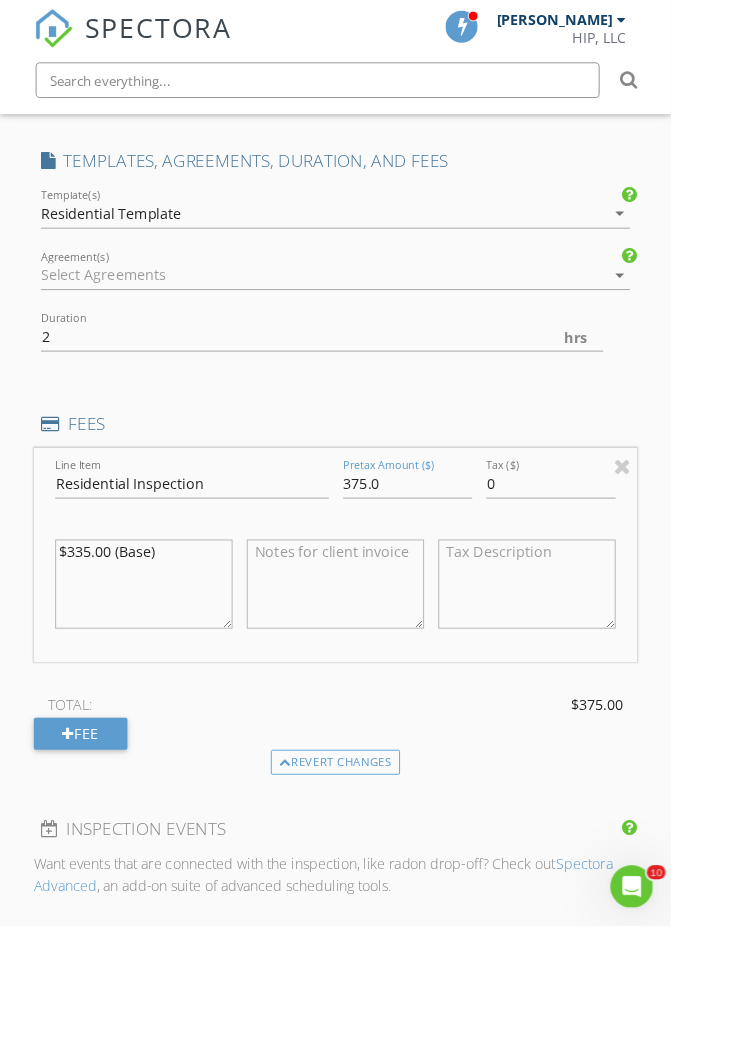 click on "arrow_drop_down" at bounding box center [695, 309] 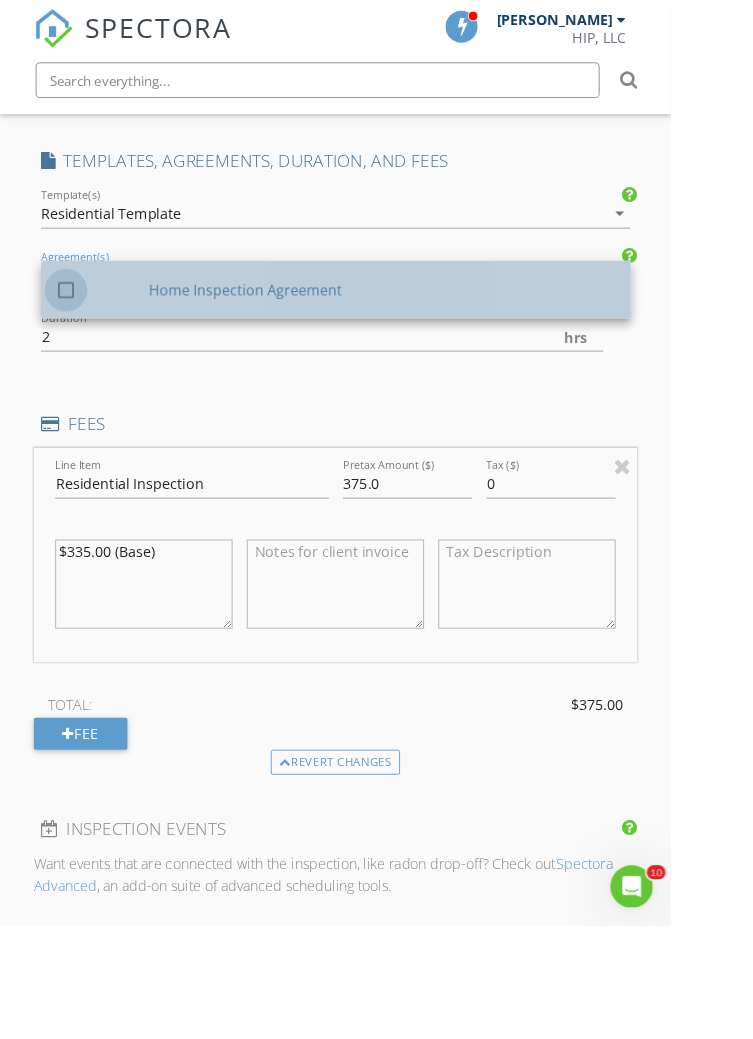click at bounding box center (74, 326) 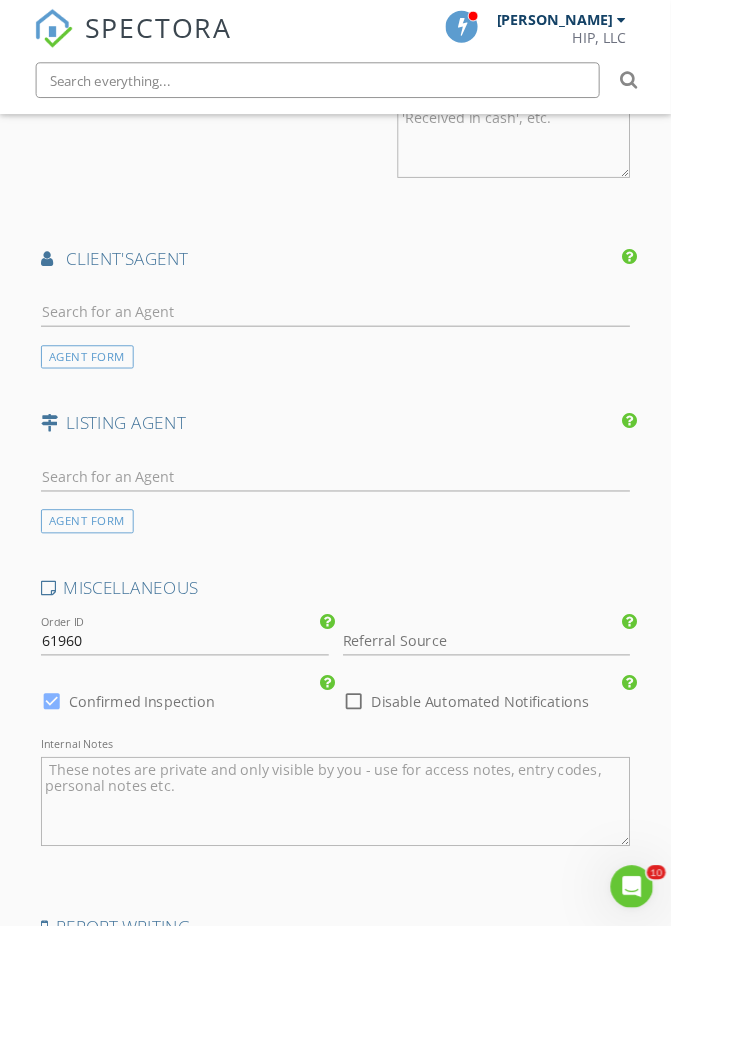 scroll, scrollTop: 2757, scrollLeft: 0, axis: vertical 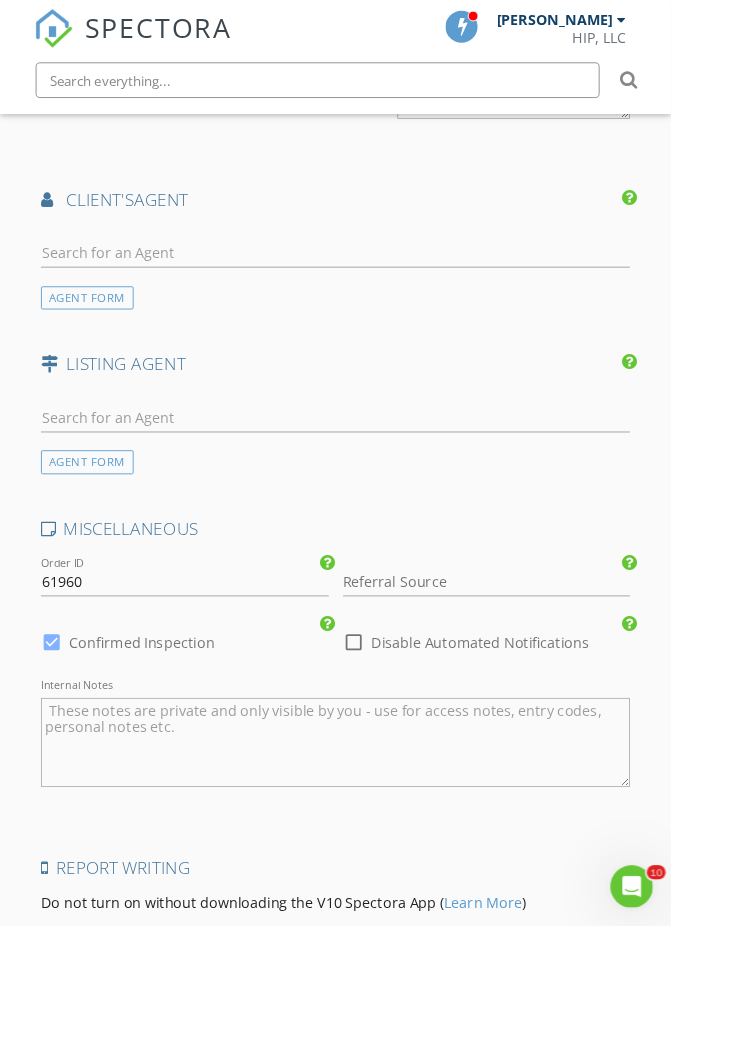 click on "Save Inspection" at bounding box center [376, 1184] 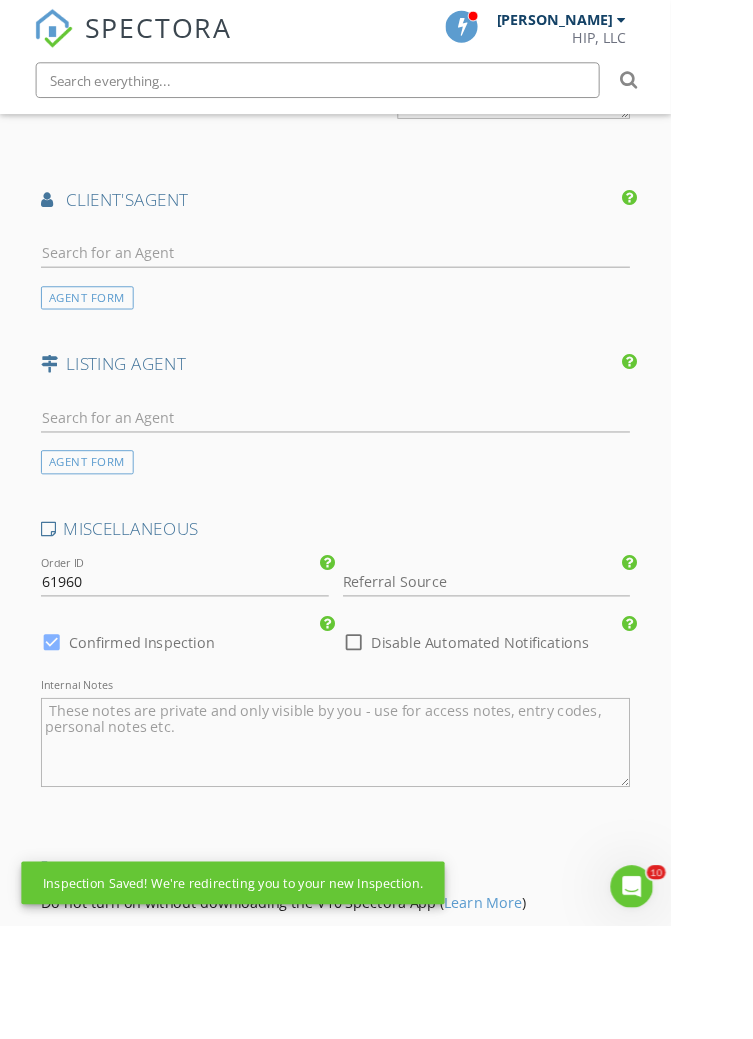 scroll, scrollTop: 2827, scrollLeft: 0, axis: vertical 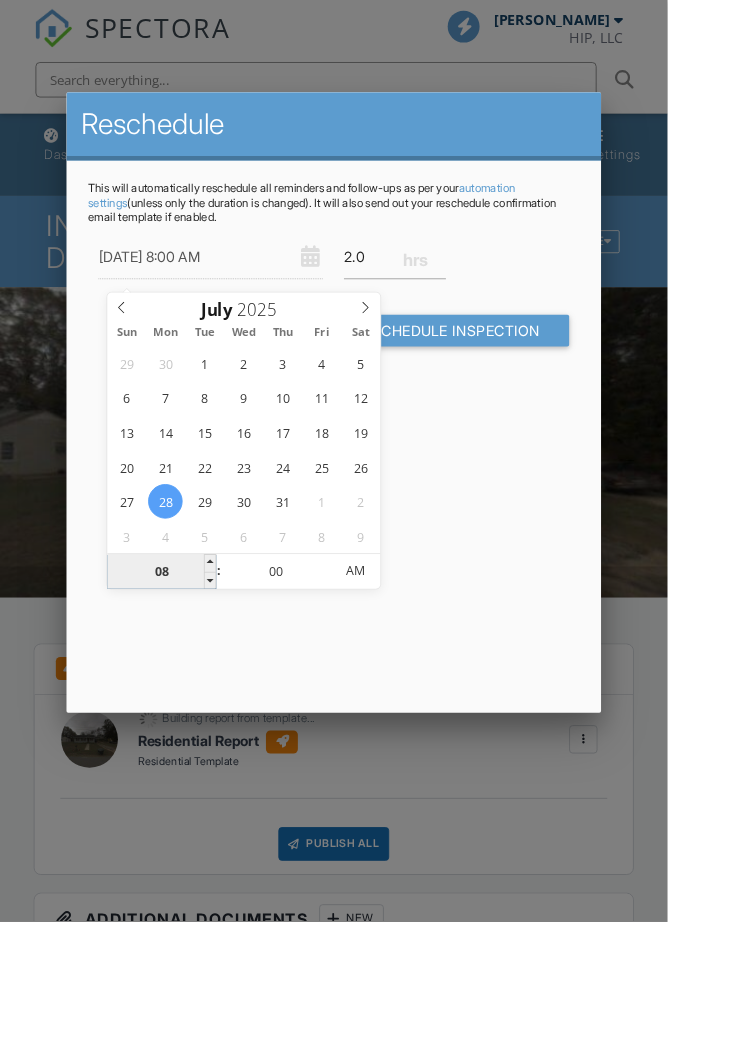 click on "08" at bounding box center [182, 645] 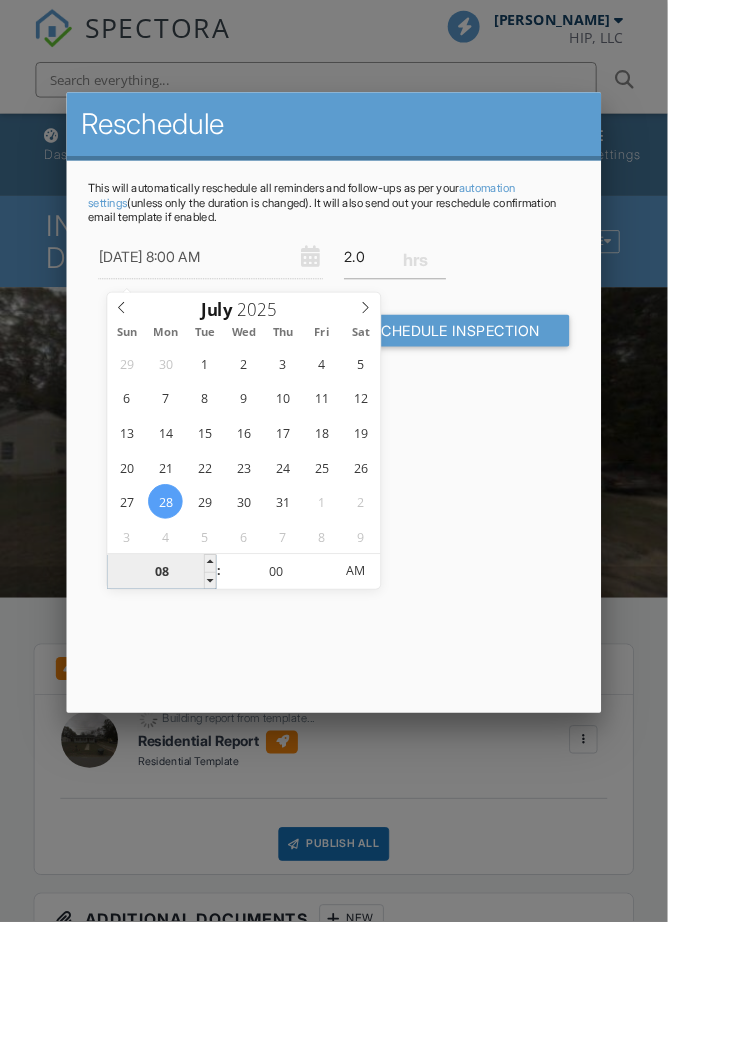 type on "01" 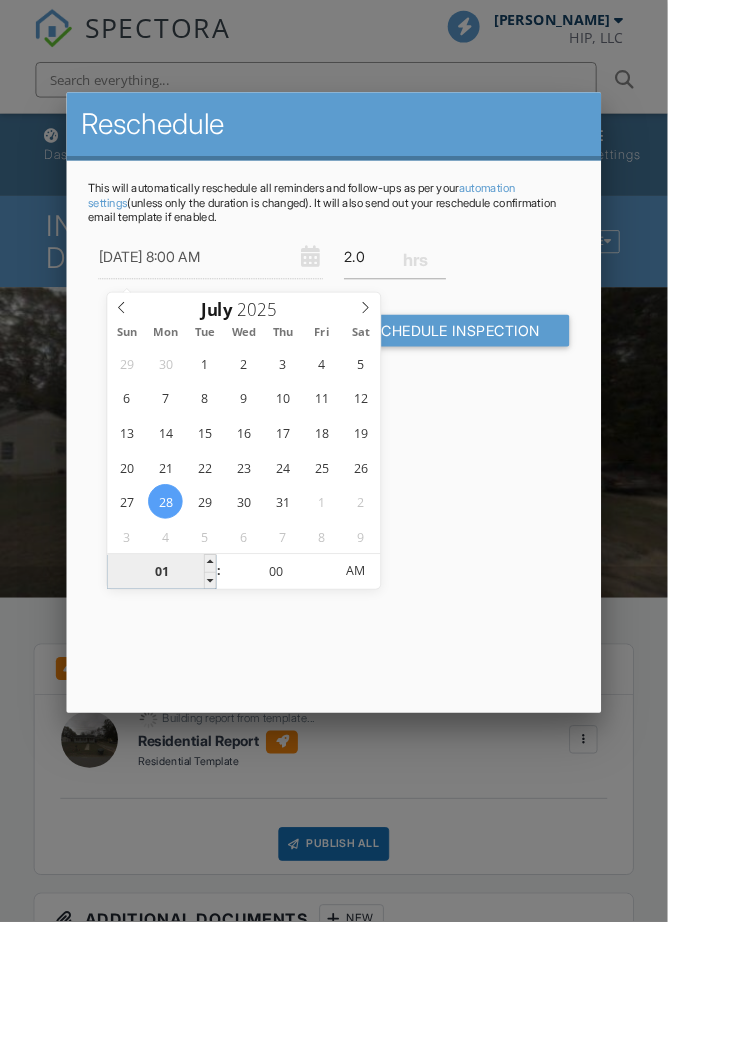 type on "[DATE] 1:00 AM" 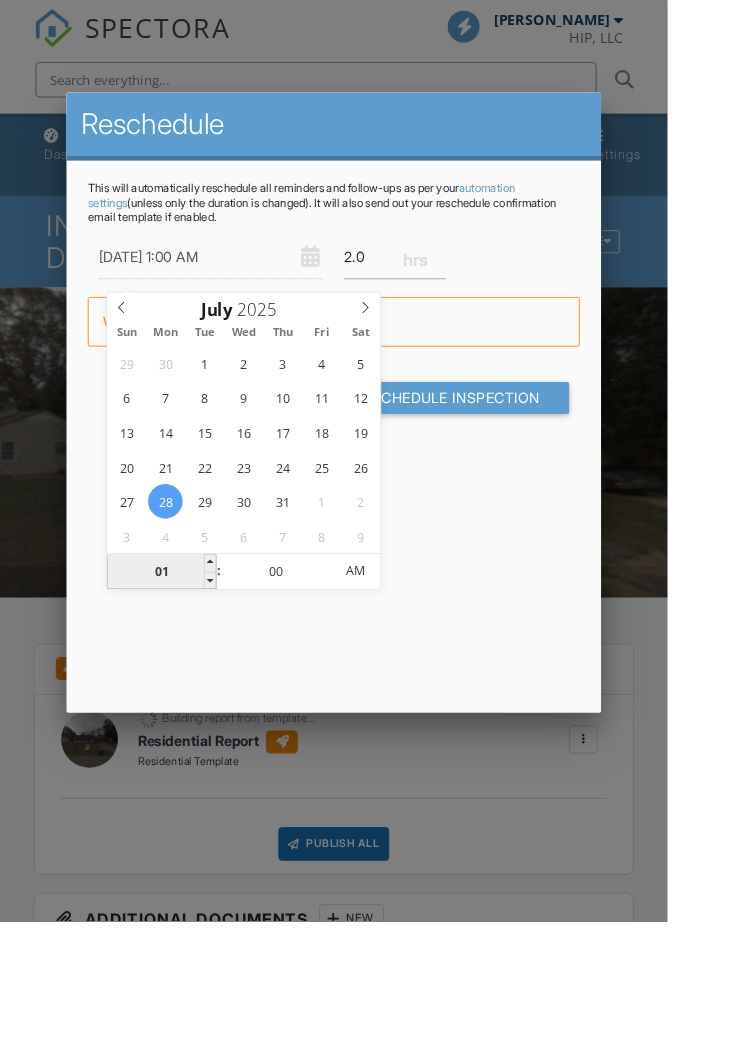 type on "11" 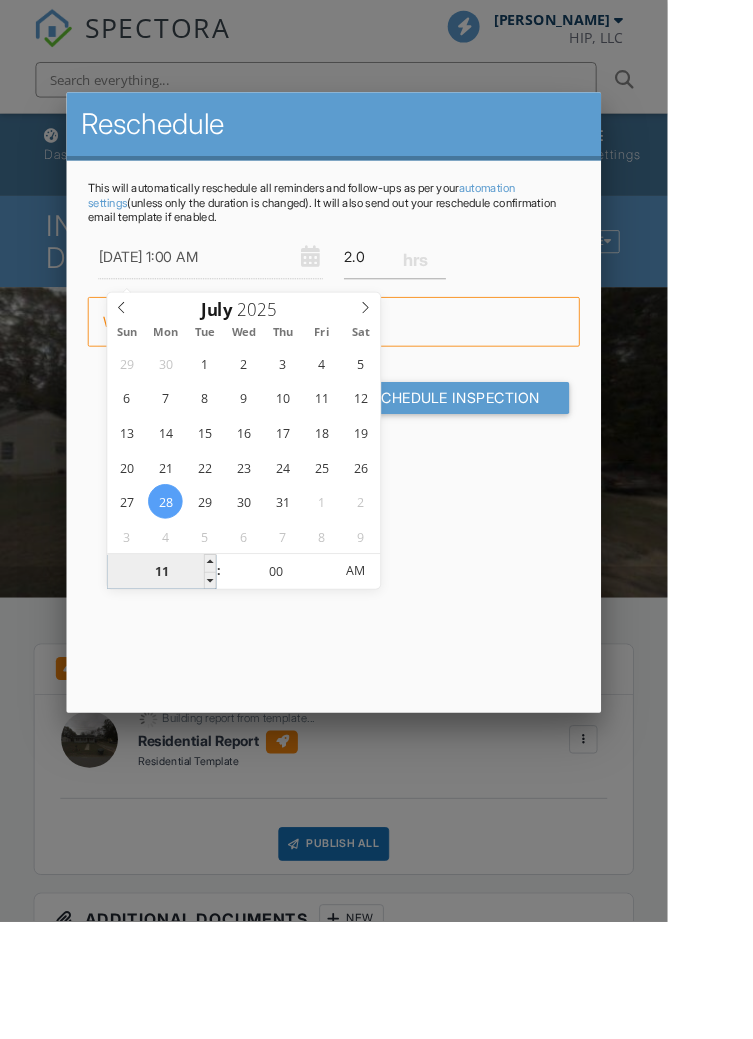 type on "[DATE] 11:00 AM" 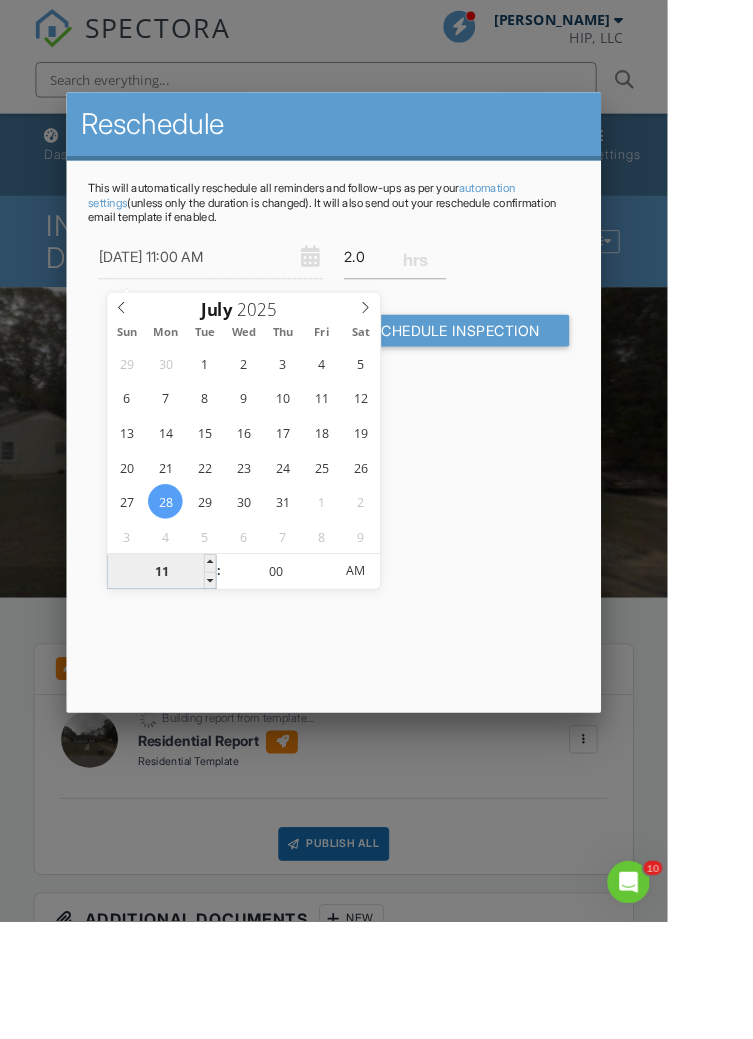 scroll, scrollTop: 0, scrollLeft: 0, axis: both 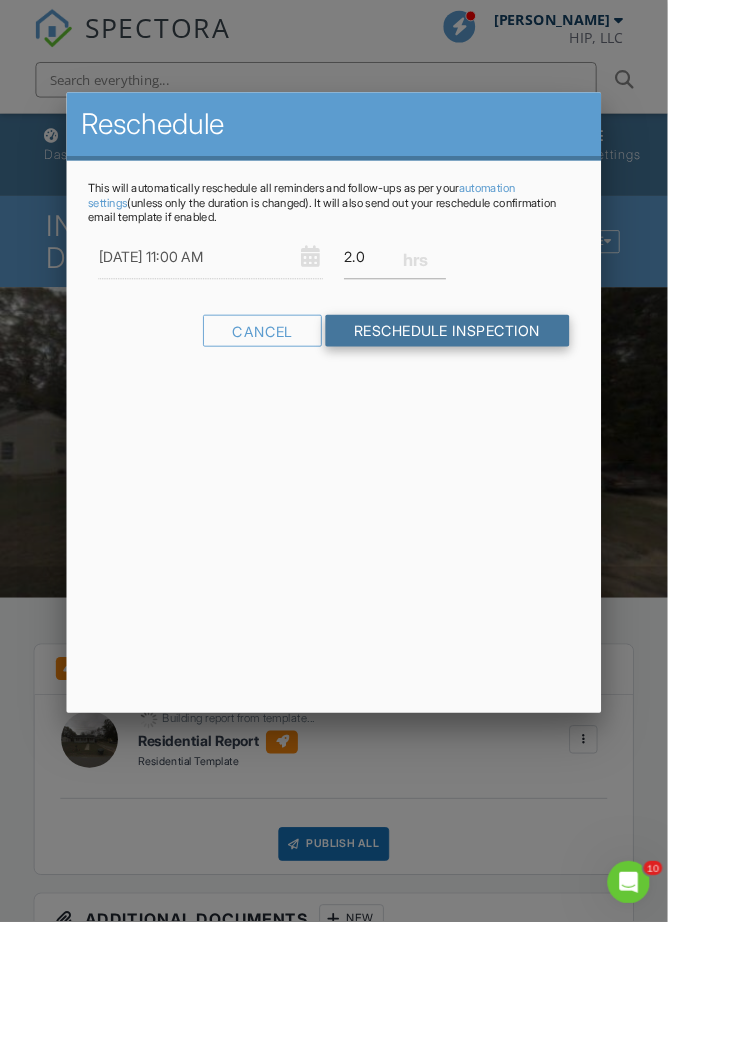 click on "Reschedule Inspection" at bounding box center [504, 373] 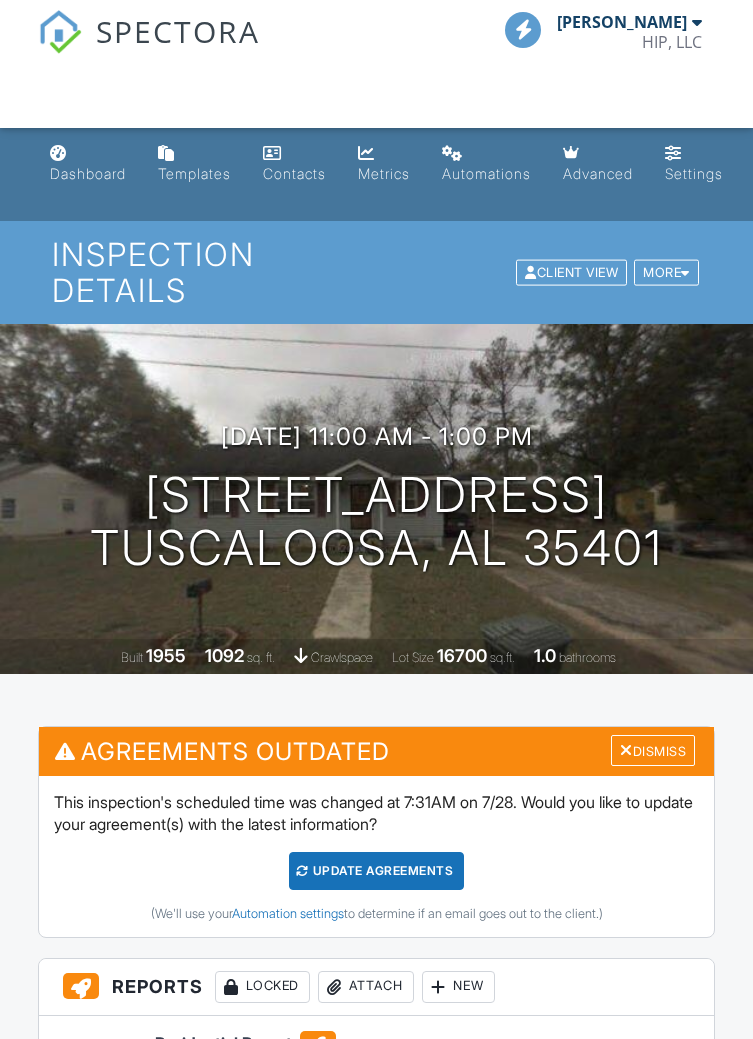 scroll, scrollTop: 0, scrollLeft: 0, axis: both 